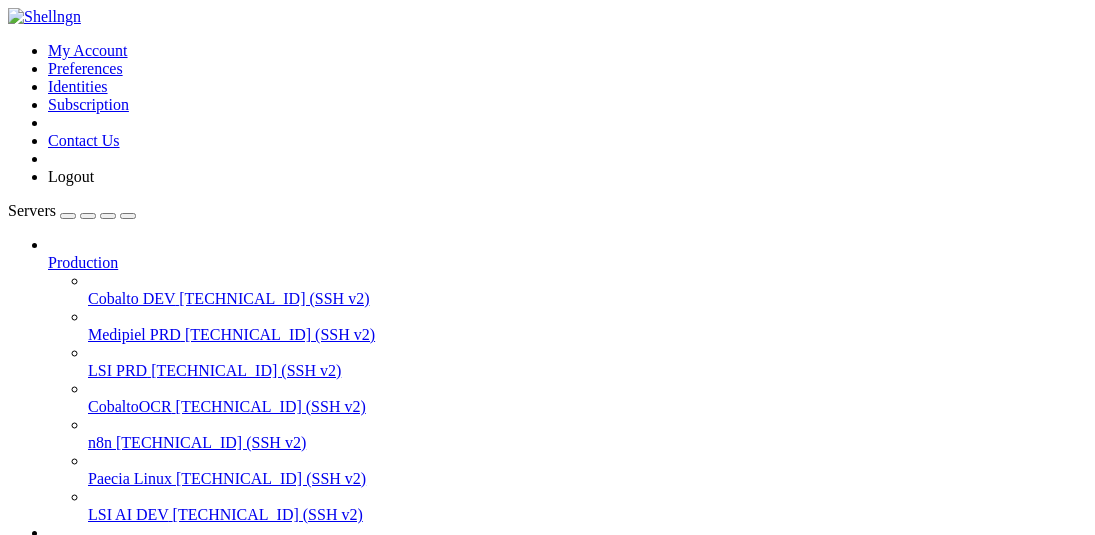 scroll, scrollTop: 0, scrollLeft: 0, axis: both 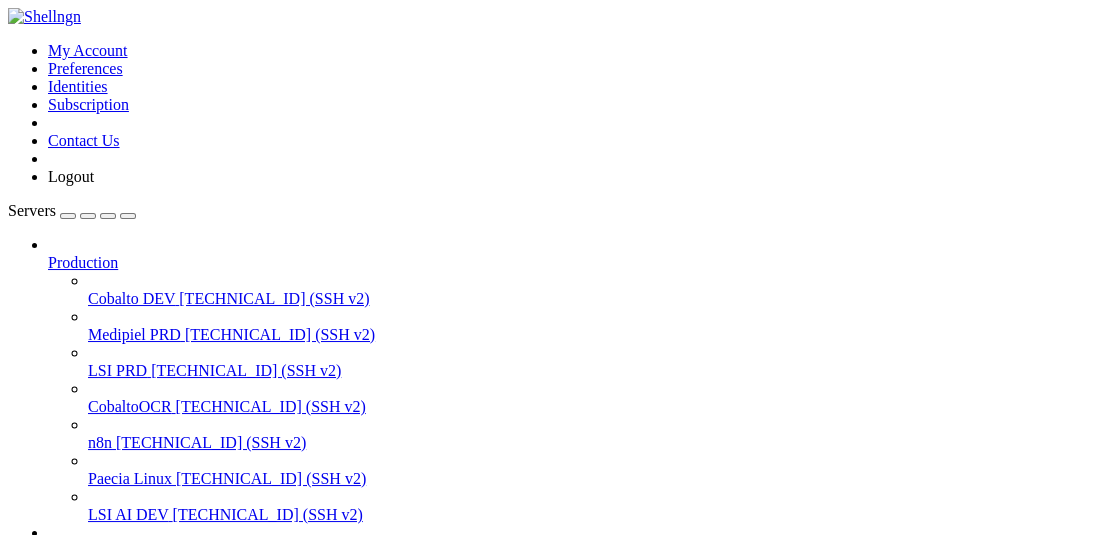 click on "[TECHNICAL_ID] (SSH v2)" at bounding box center [268, 514] 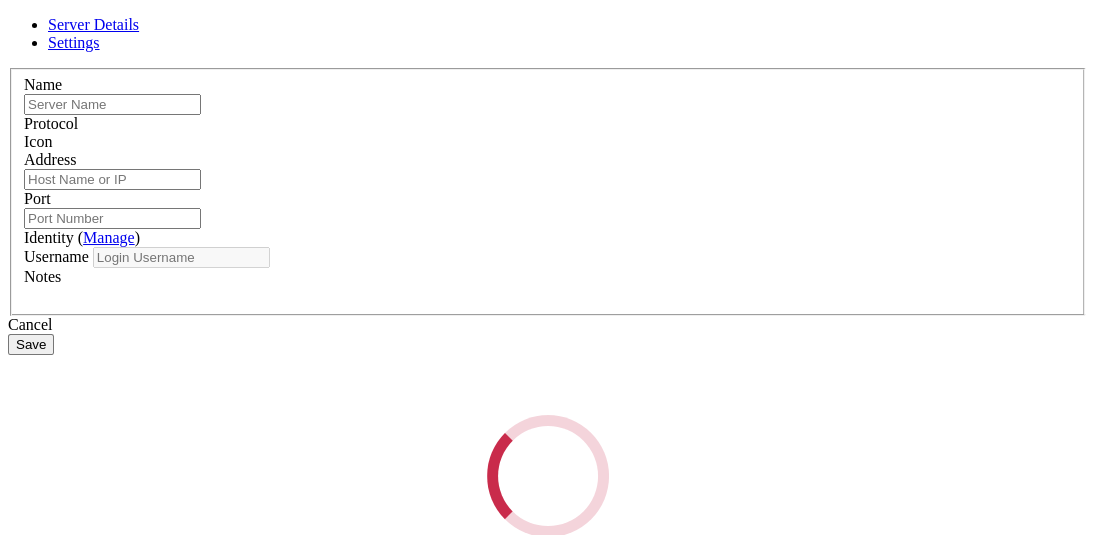 type on "LSI AI DEV" 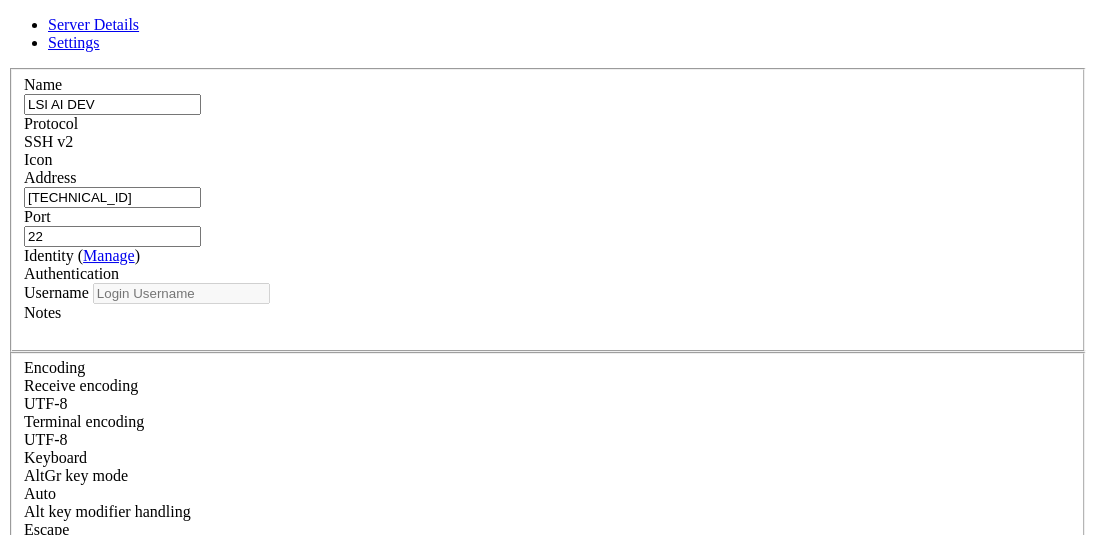 type on "root" 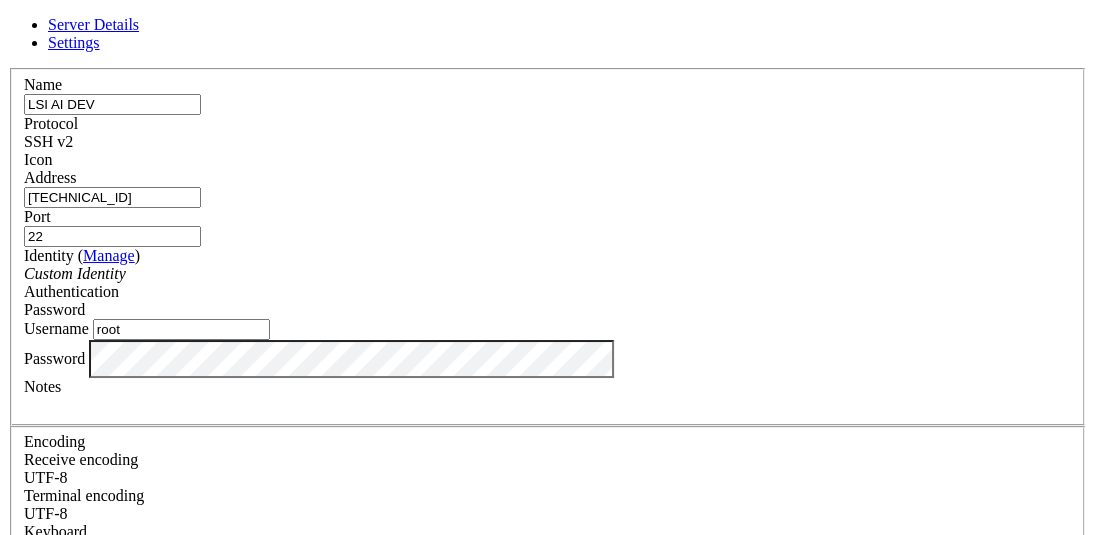 scroll, scrollTop: 109, scrollLeft: 0, axis: vertical 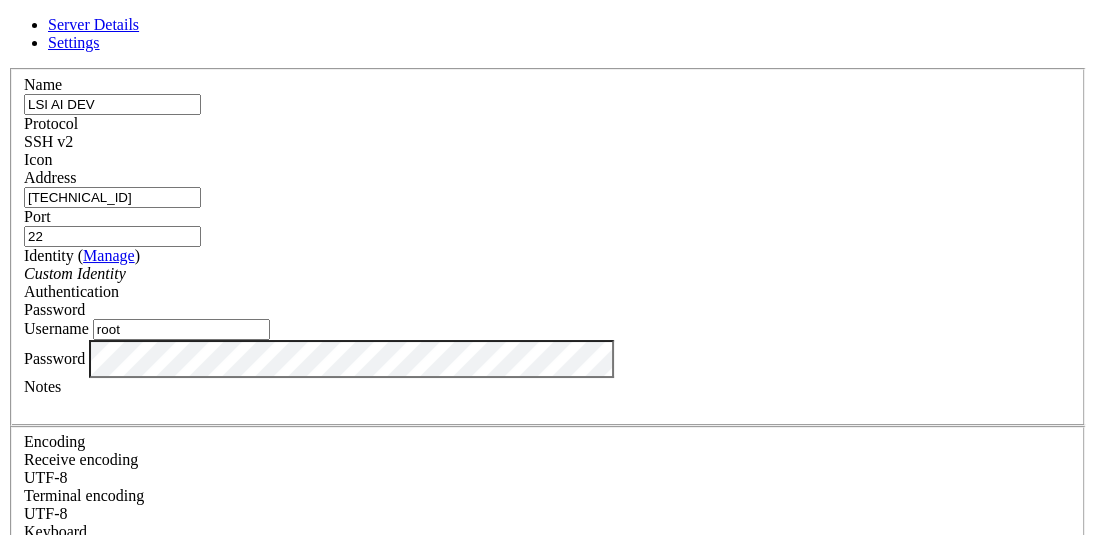 click on "Server Details
Settings
Name
LSI AI DEV
Protocol
SSH v2
Icon" at bounding box center (547, 429) 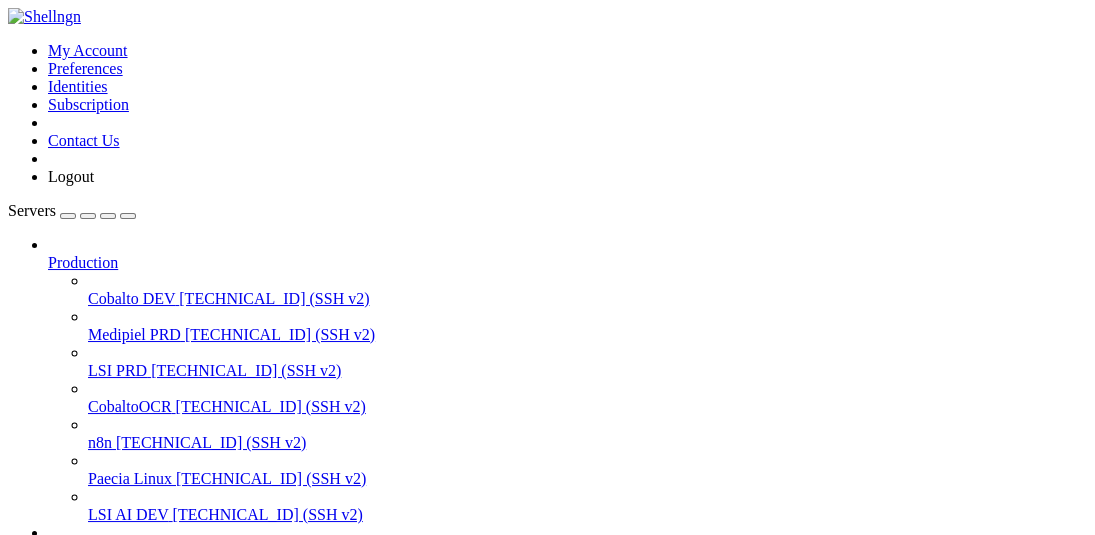 click at bounding box center (16, 995) 